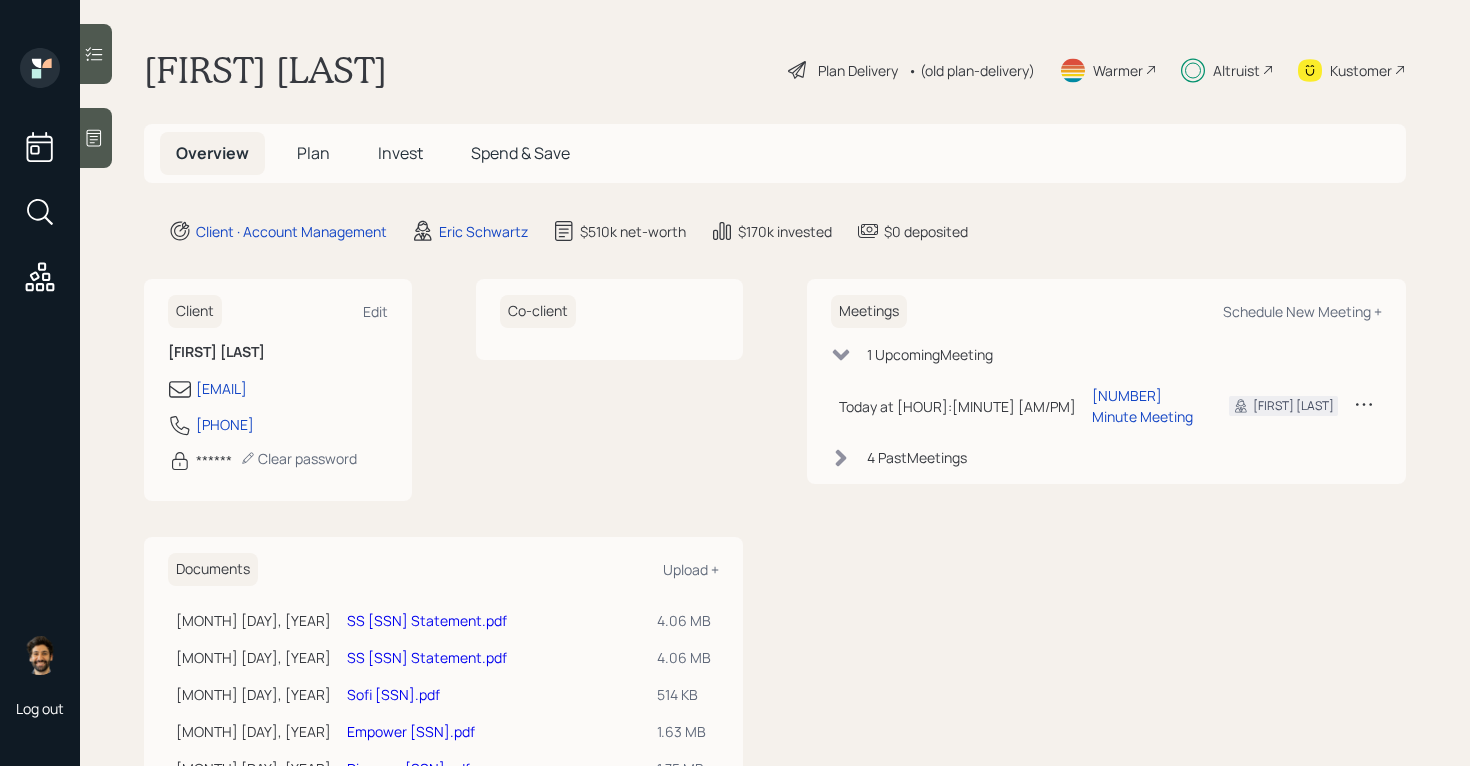 scroll, scrollTop: 0, scrollLeft: 0, axis: both 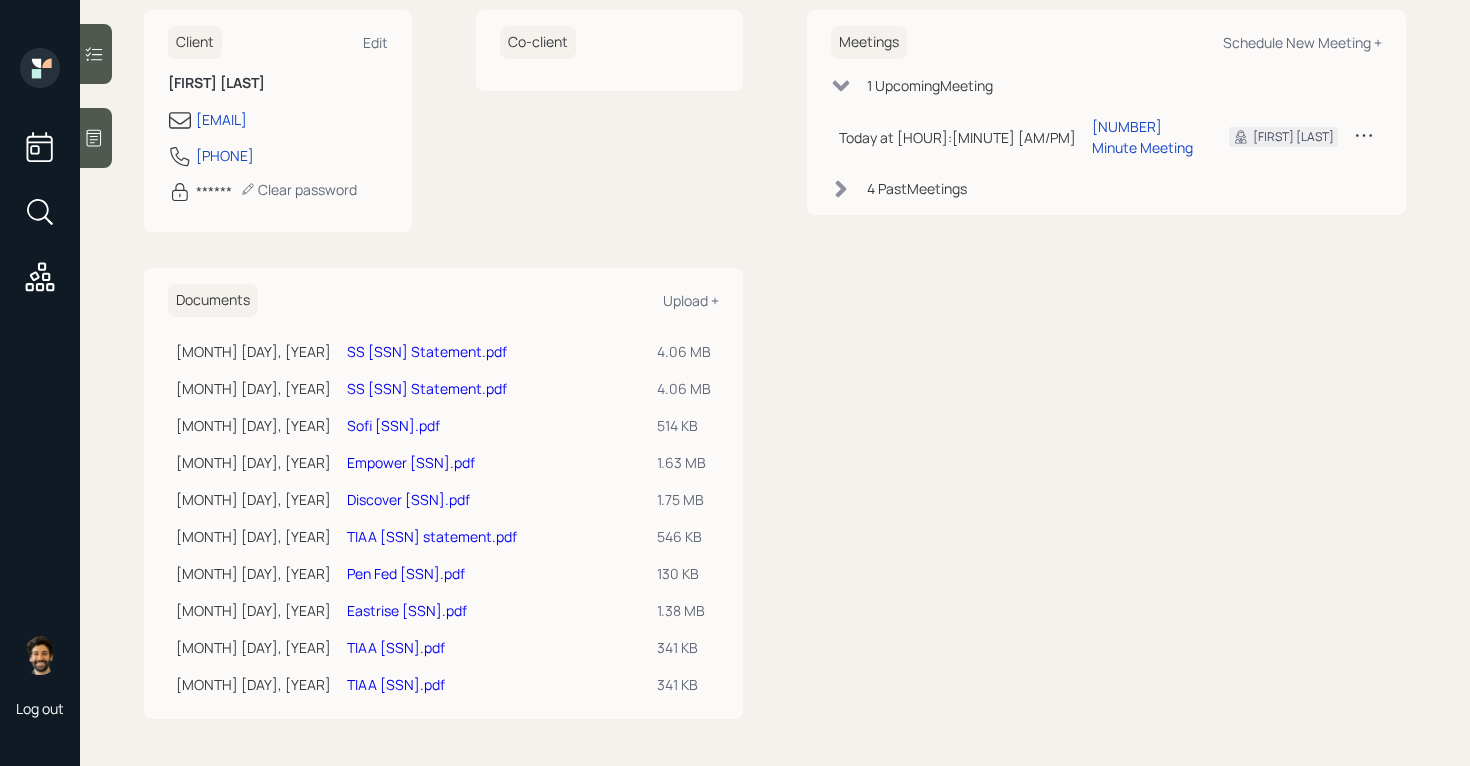 click on "TIAA 6-25.pdf" at bounding box center (396, 647) 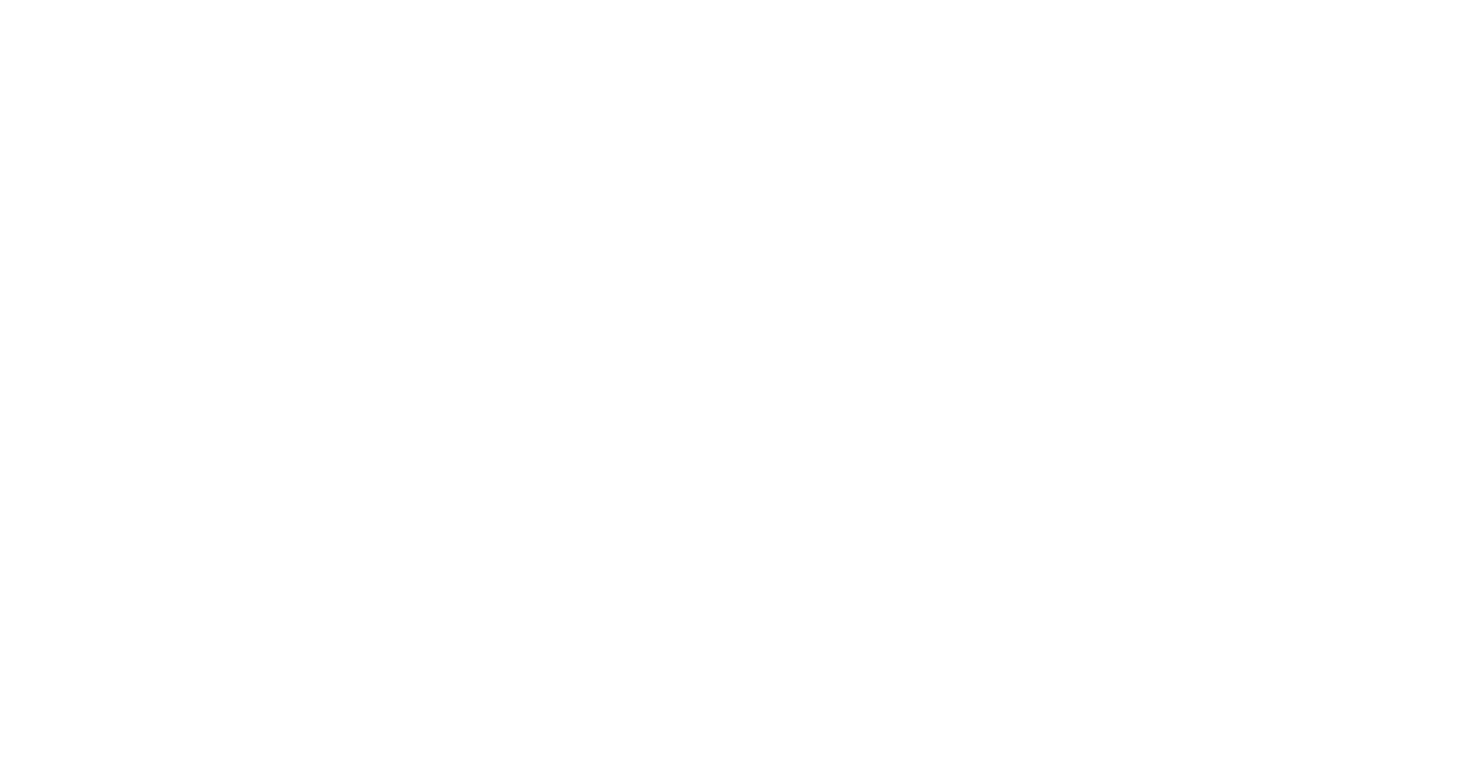 scroll, scrollTop: 0, scrollLeft: 0, axis: both 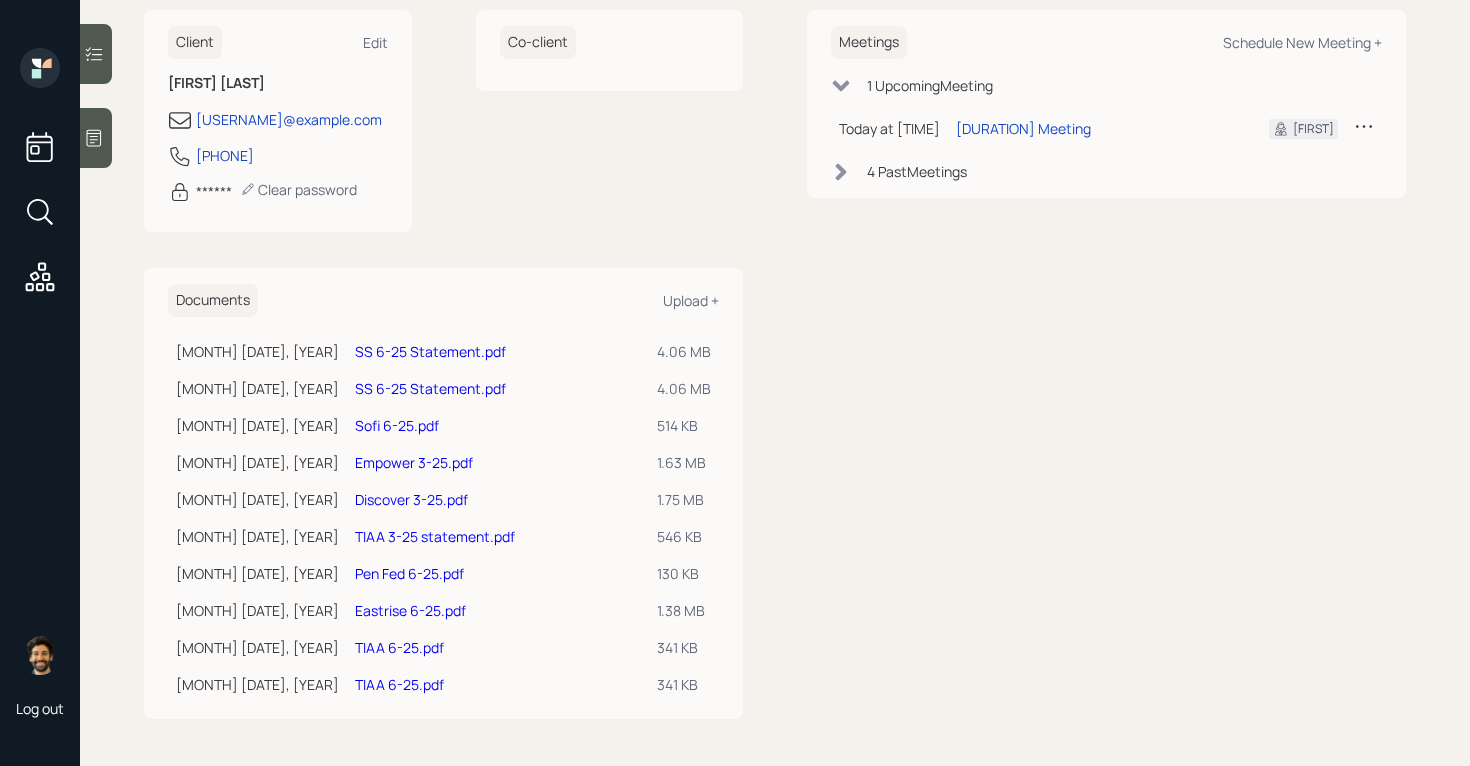click on "TIAA [DATE_SHORT].pdf" at bounding box center (399, 684) 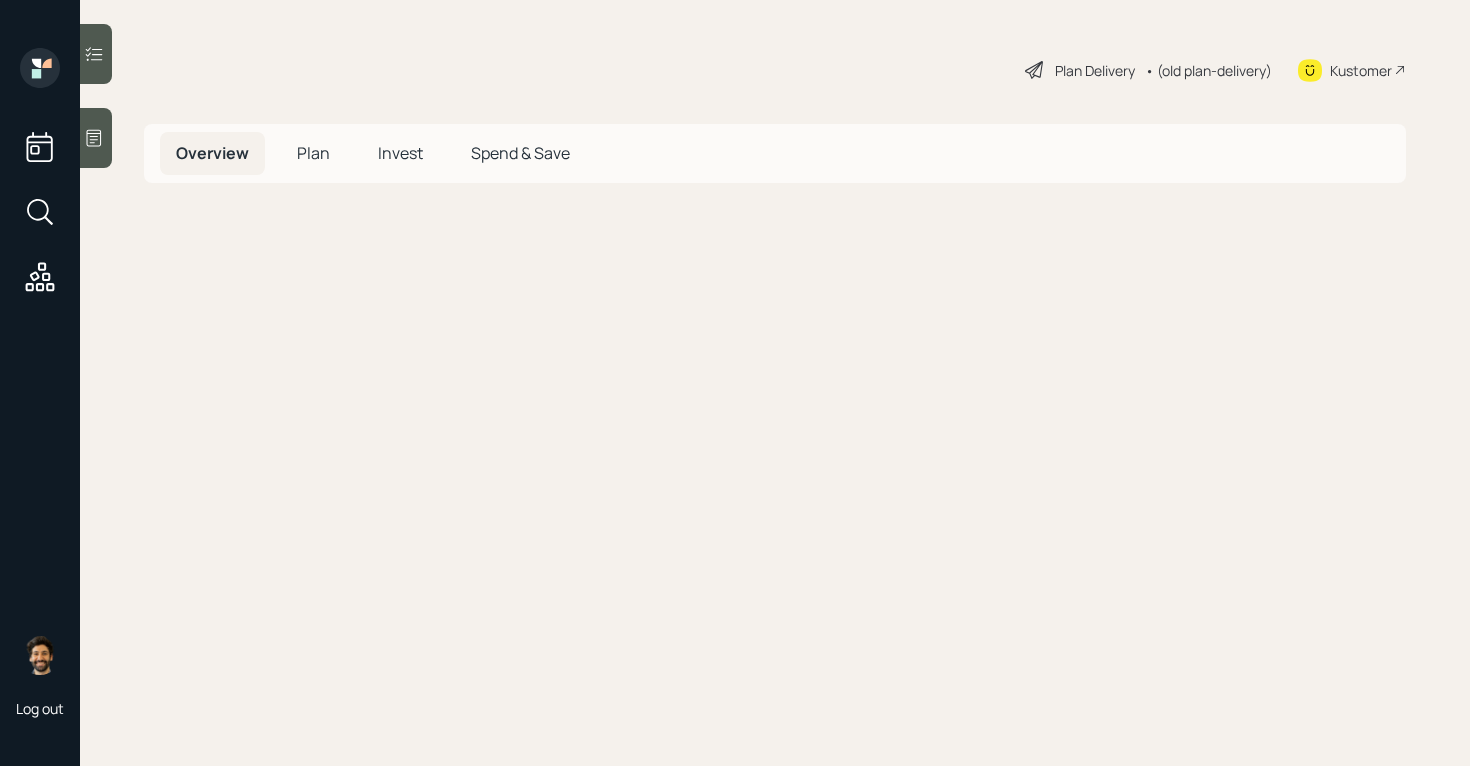 scroll, scrollTop: 0, scrollLeft: 0, axis: both 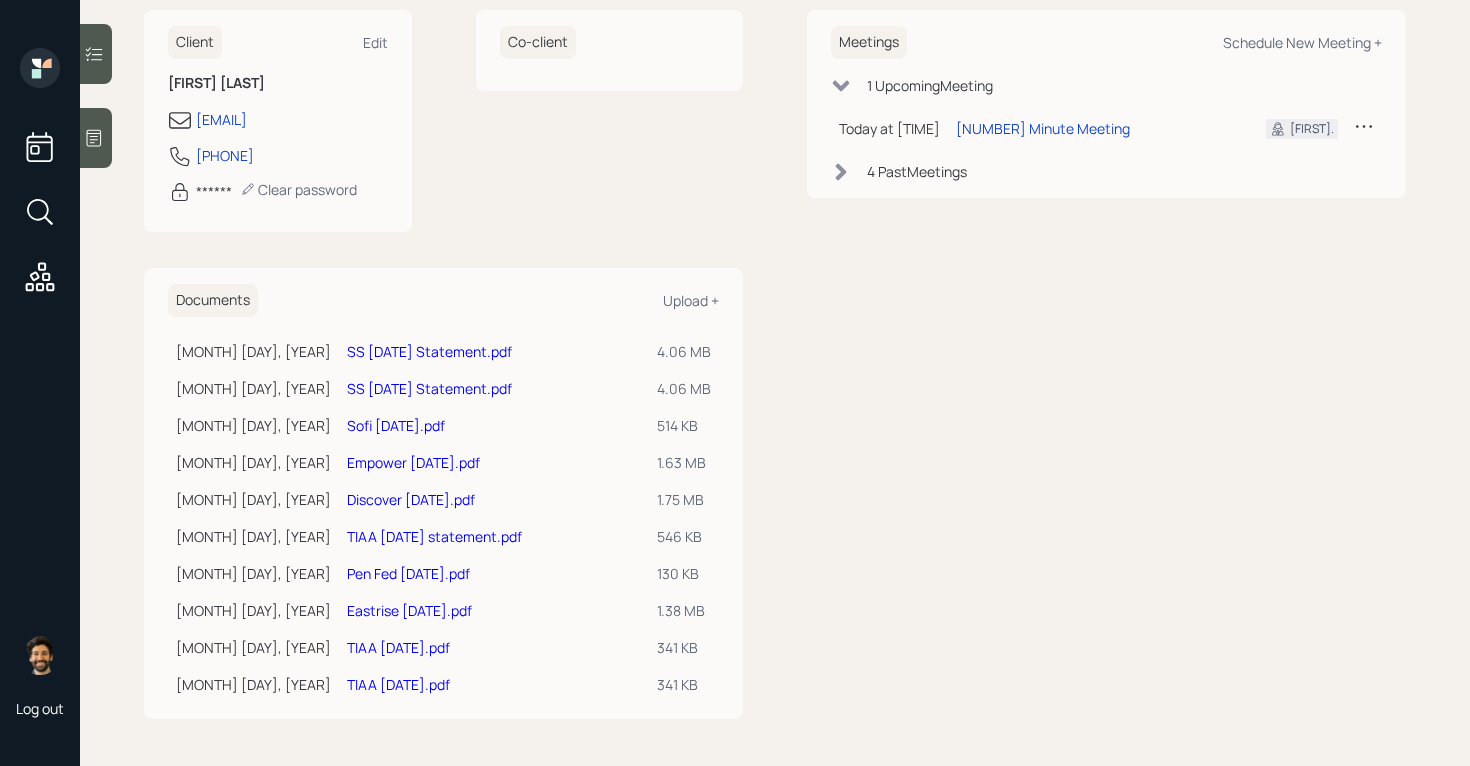 click on "TIAA 3-25 statement.pdf" at bounding box center (434, 536) 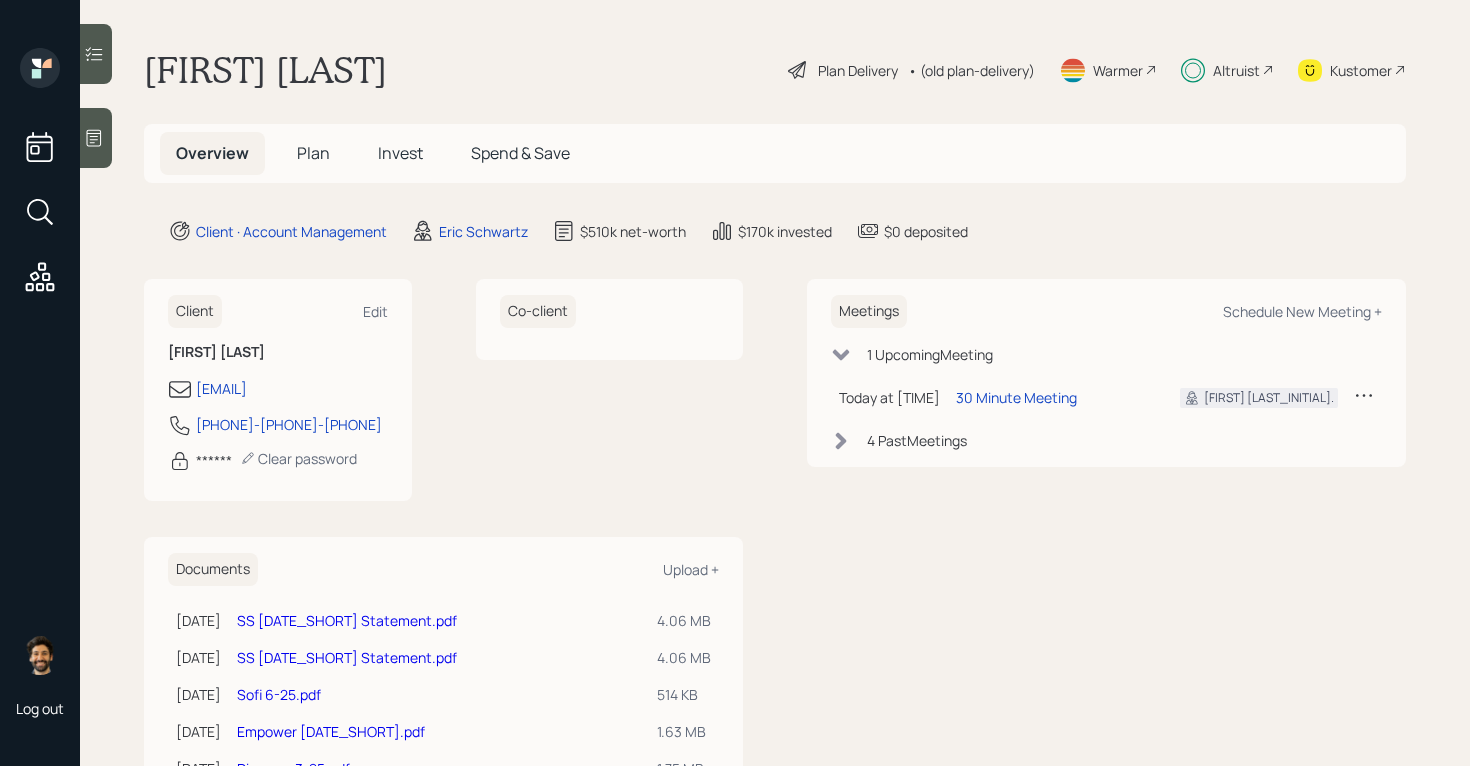 scroll, scrollTop: 0, scrollLeft: 0, axis: both 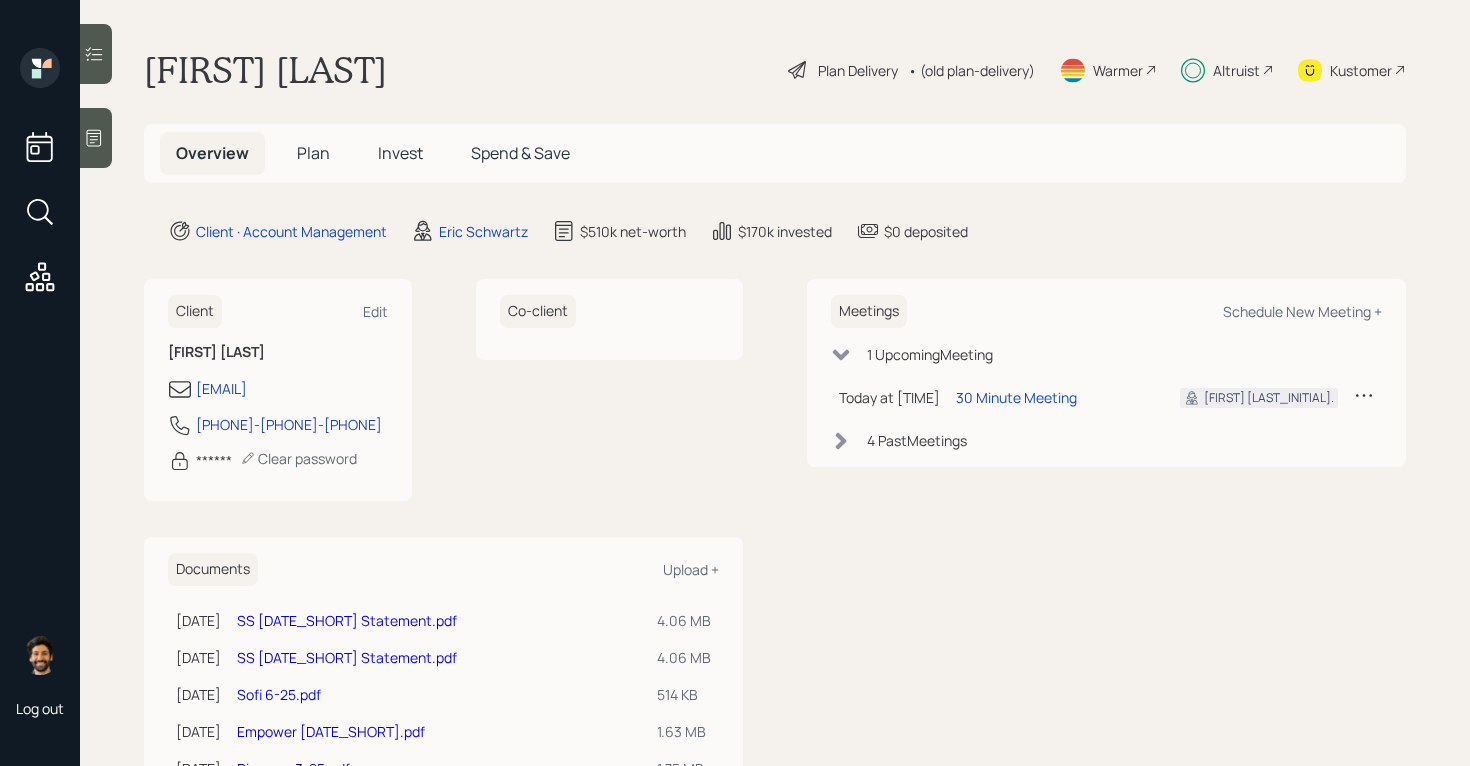 click on "Plan" at bounding box center (313, 153) 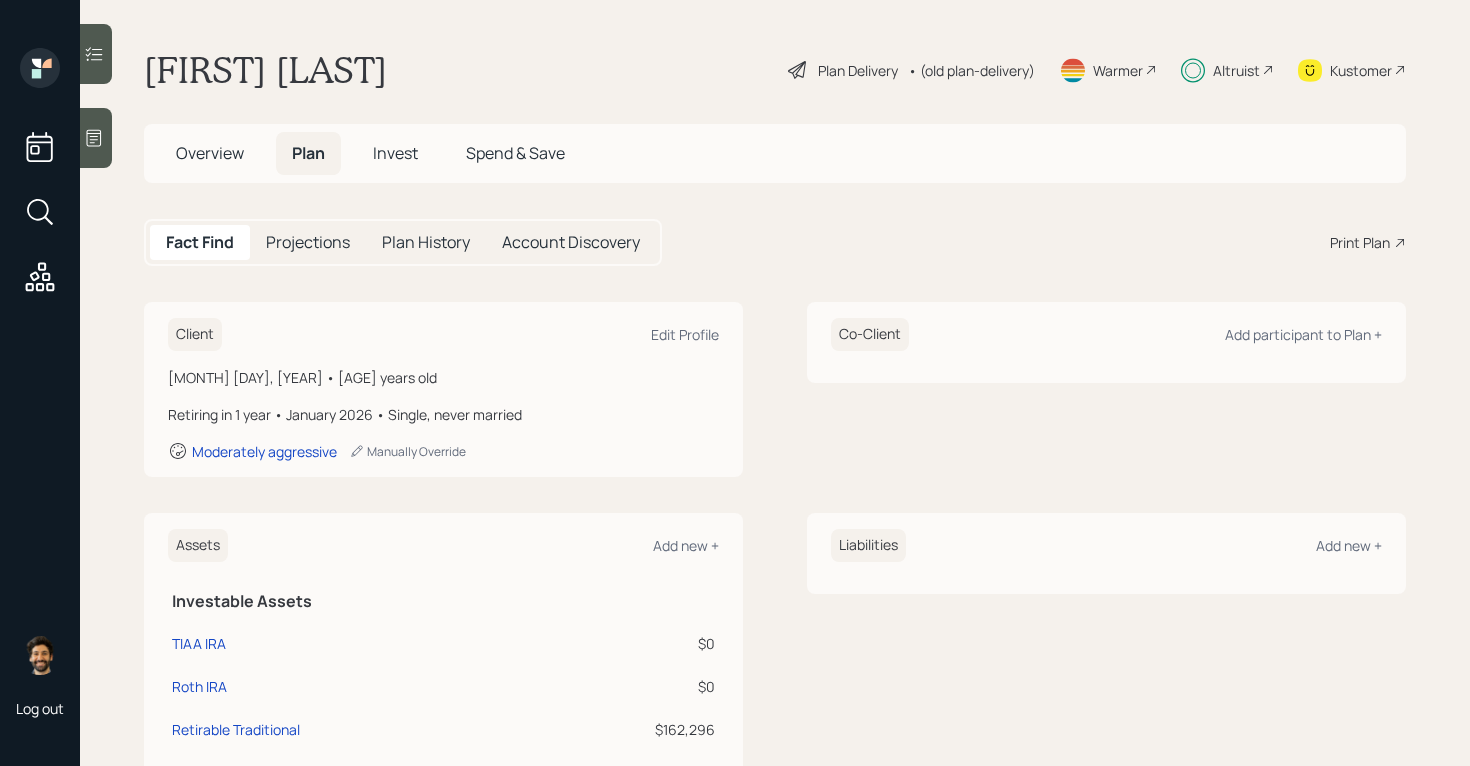 click on "• (old plan-delivery)" at bounding box center [971, 70] 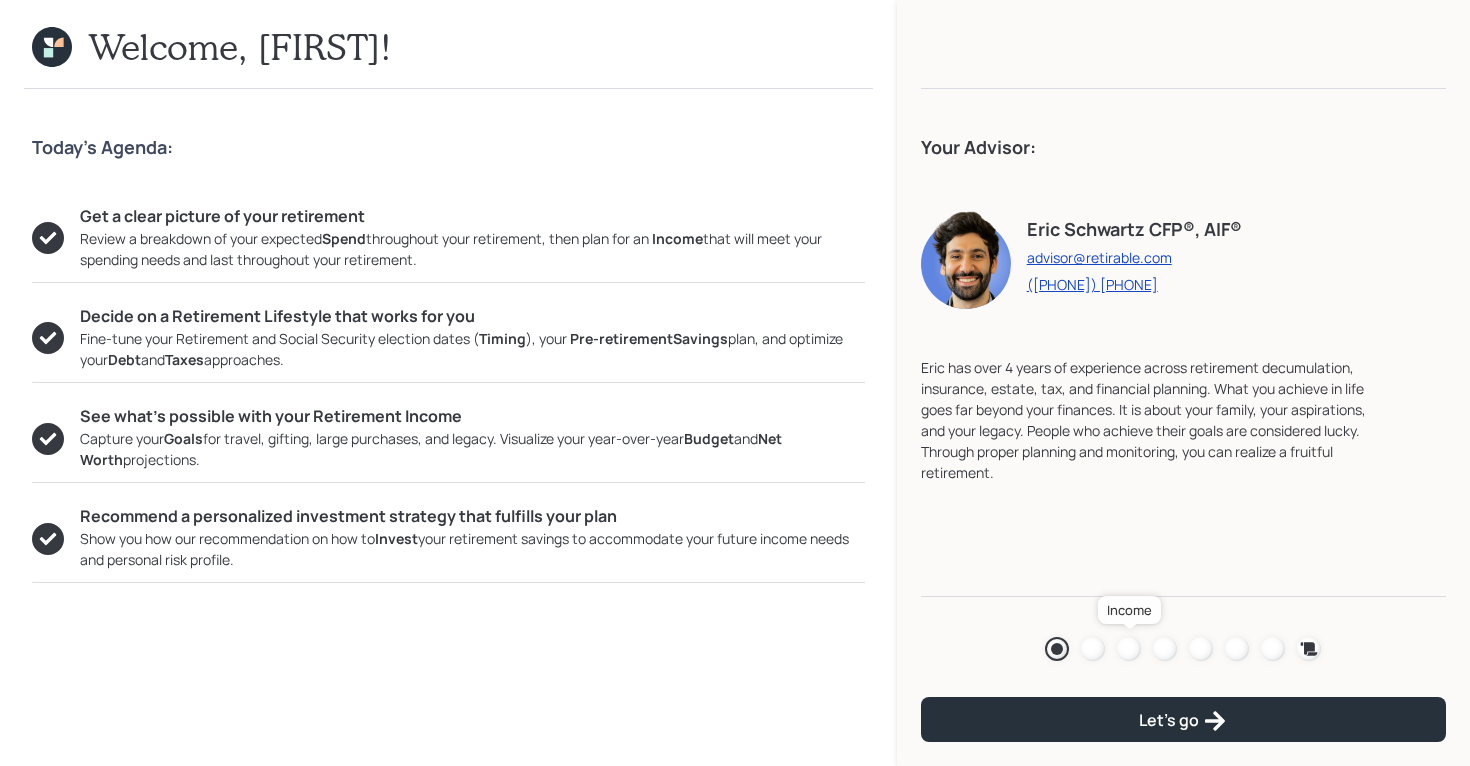 click at bounding box center [1129, 649] 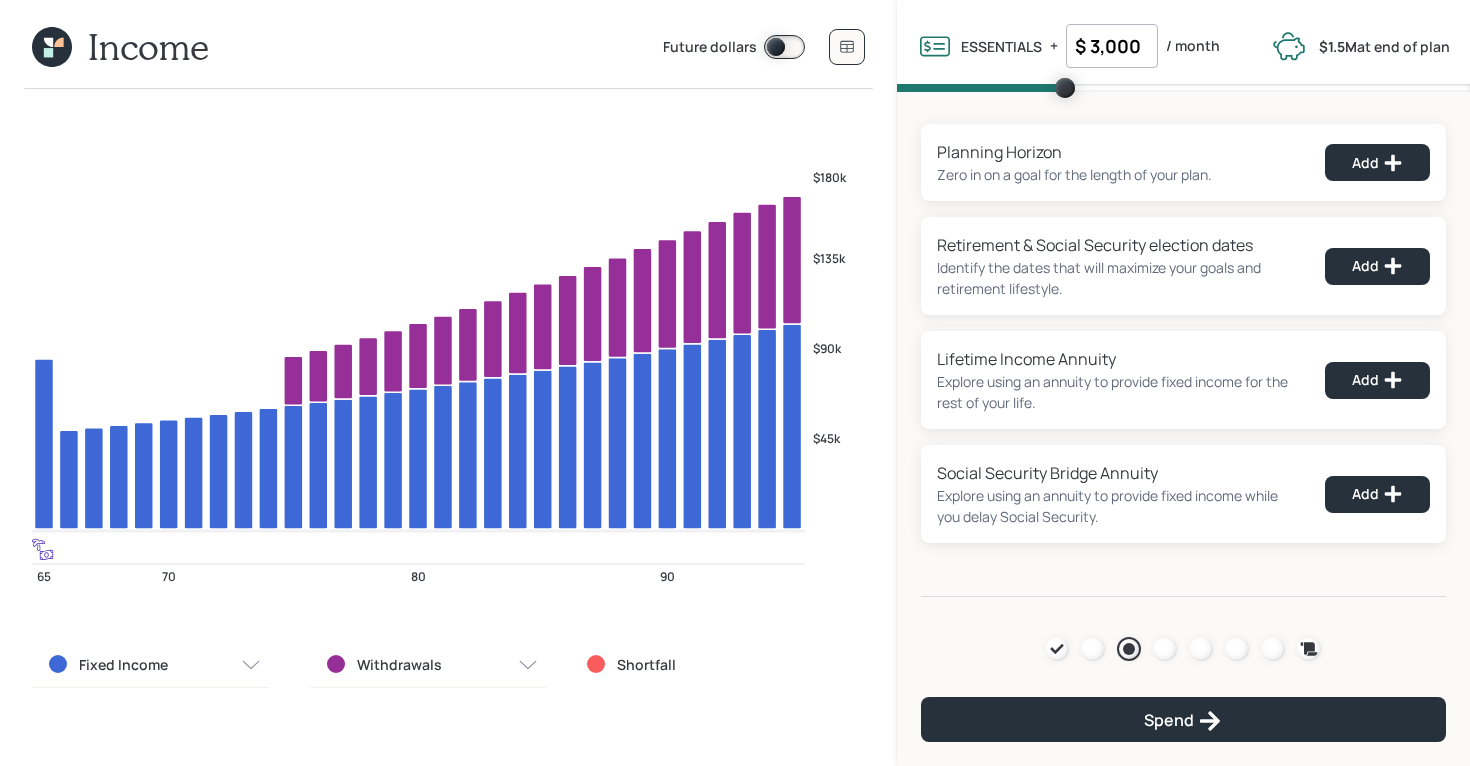 click 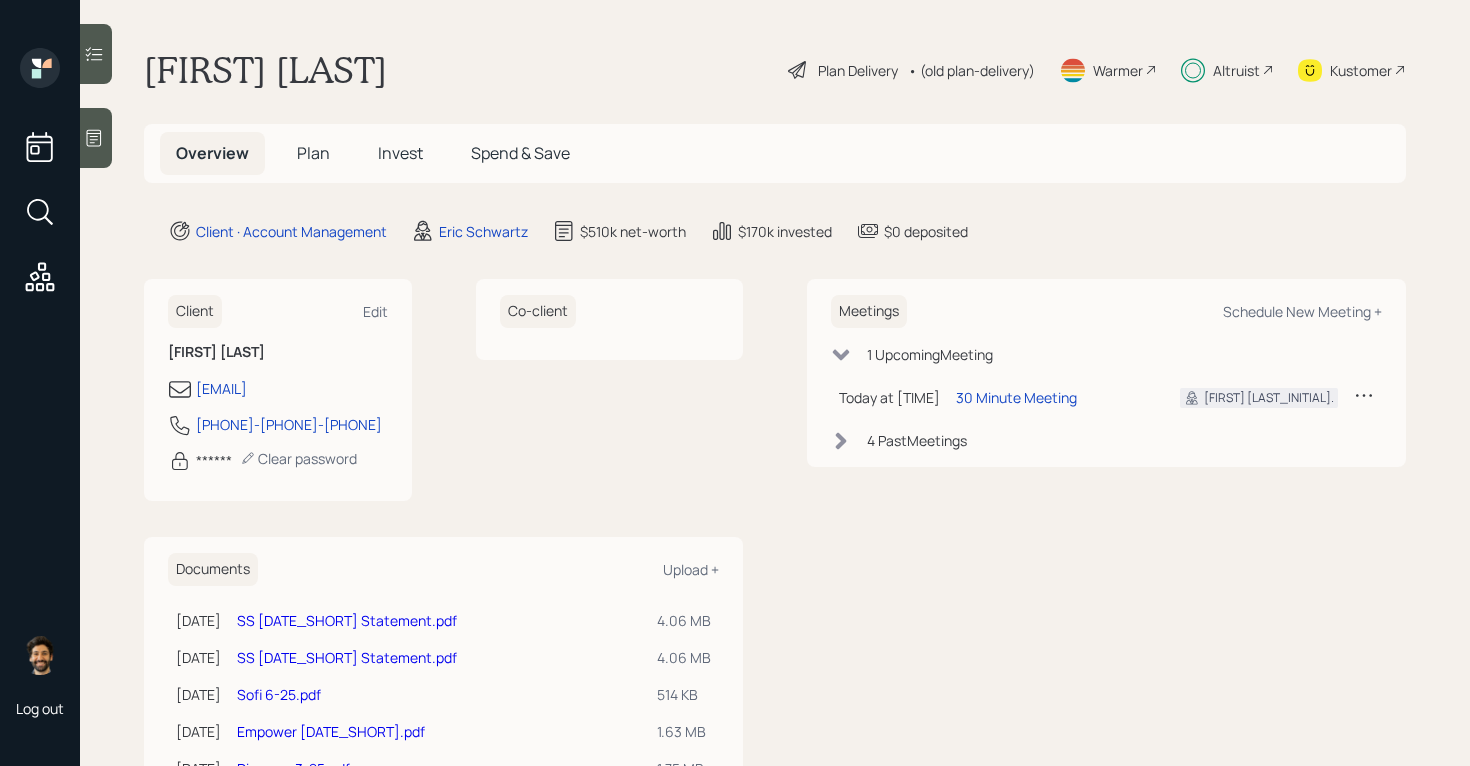 click on "Plan" at bounding box center [313, 153] 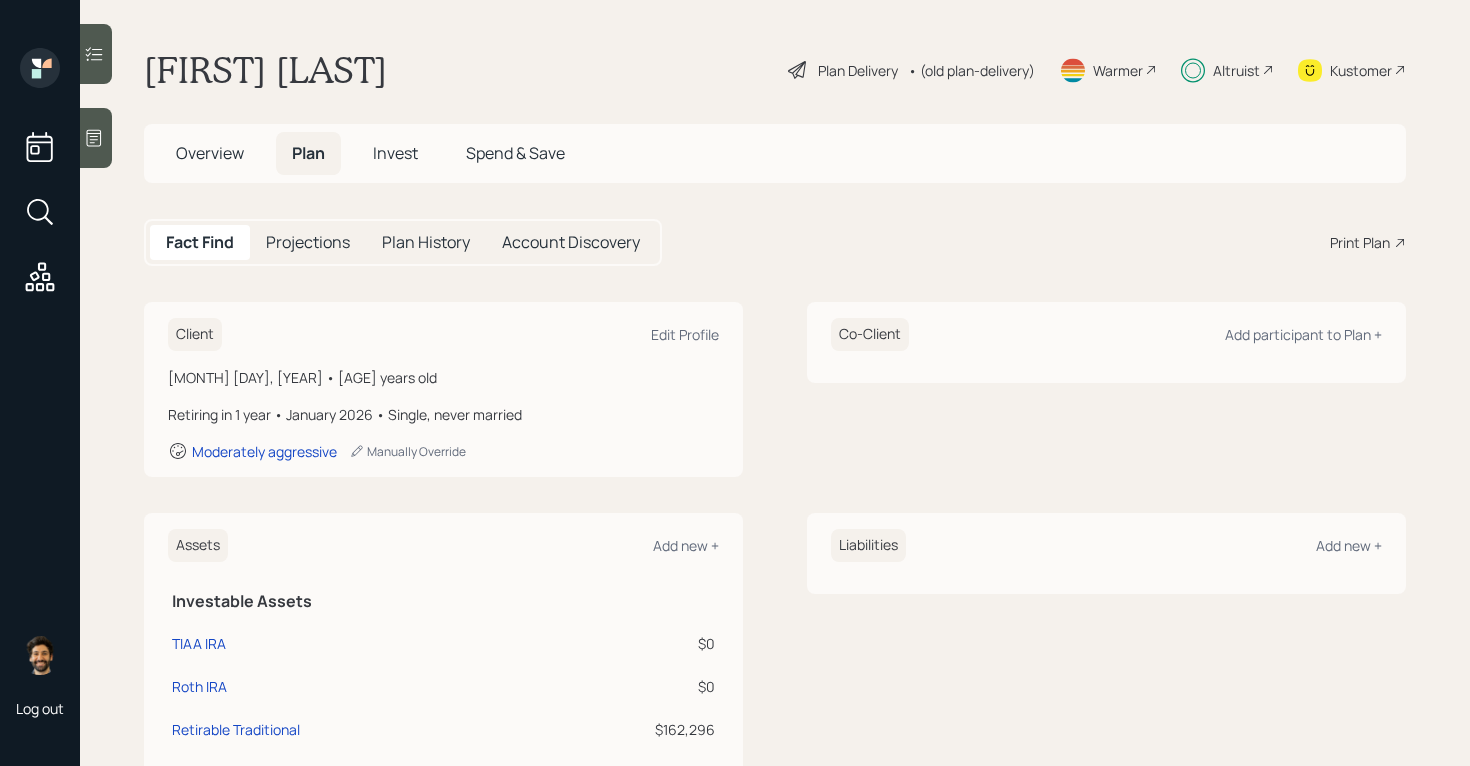 click on "Invest" at bounding box center [395, 153] 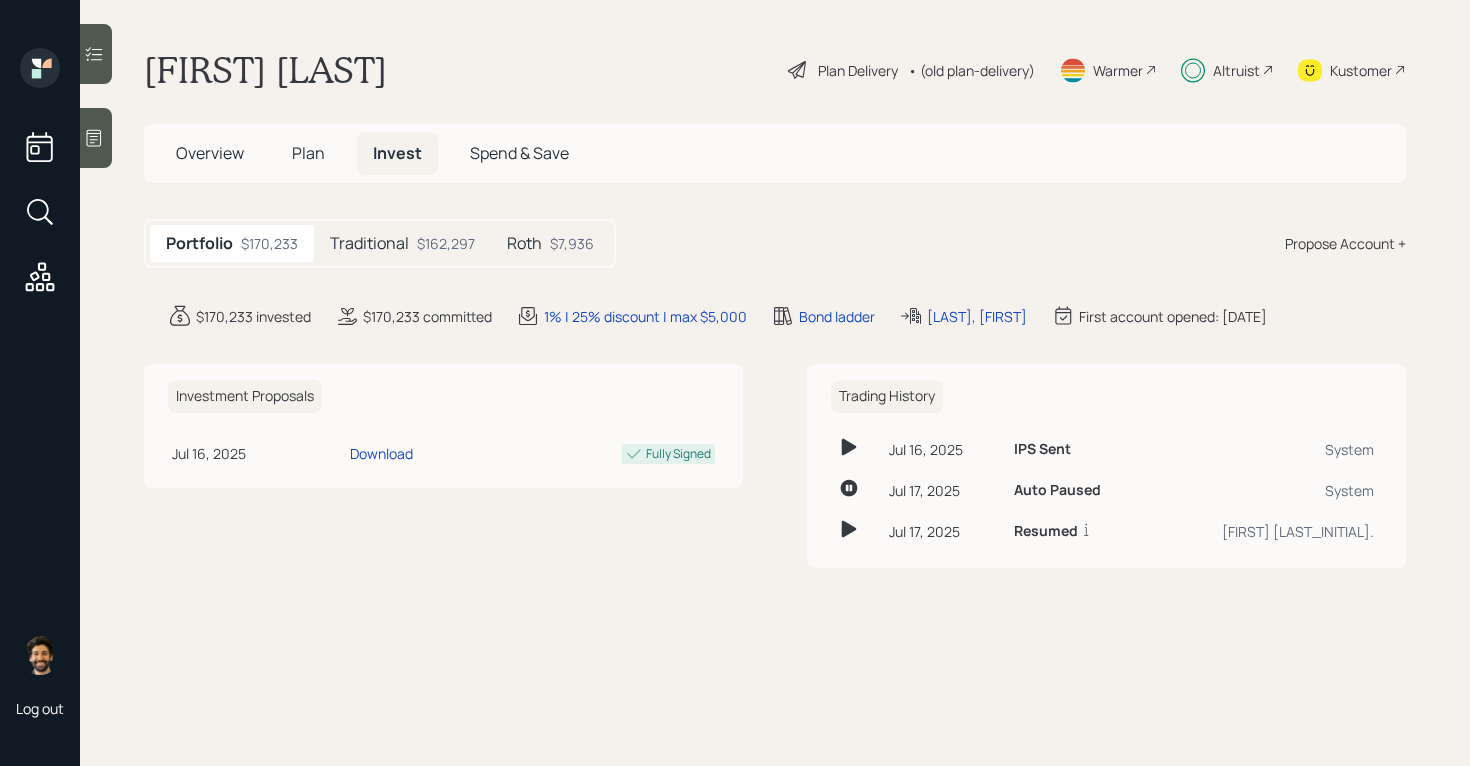 click on "$162,297" at bounding box center (446, 243) 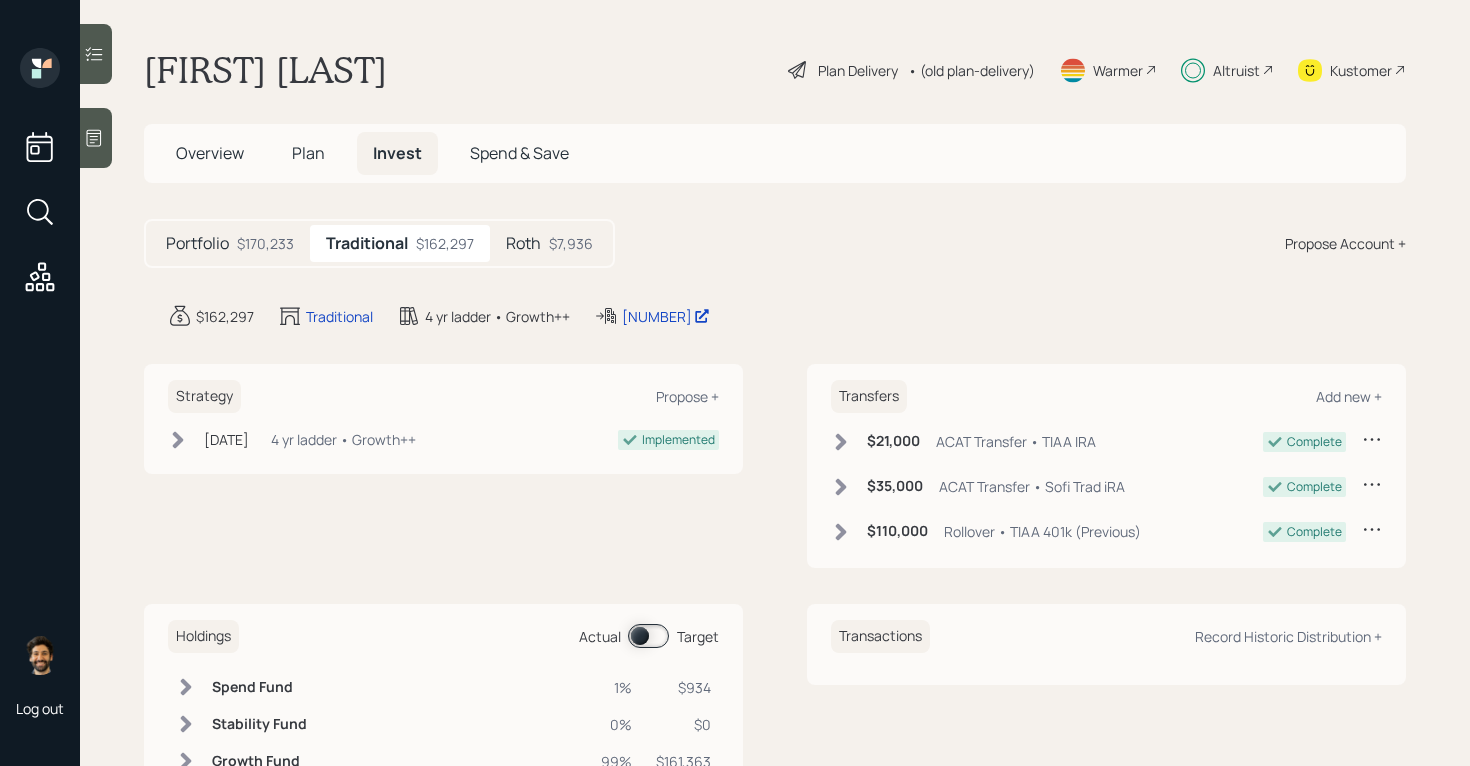 click on "Roth $7,936" at bounding box center [549, 243] 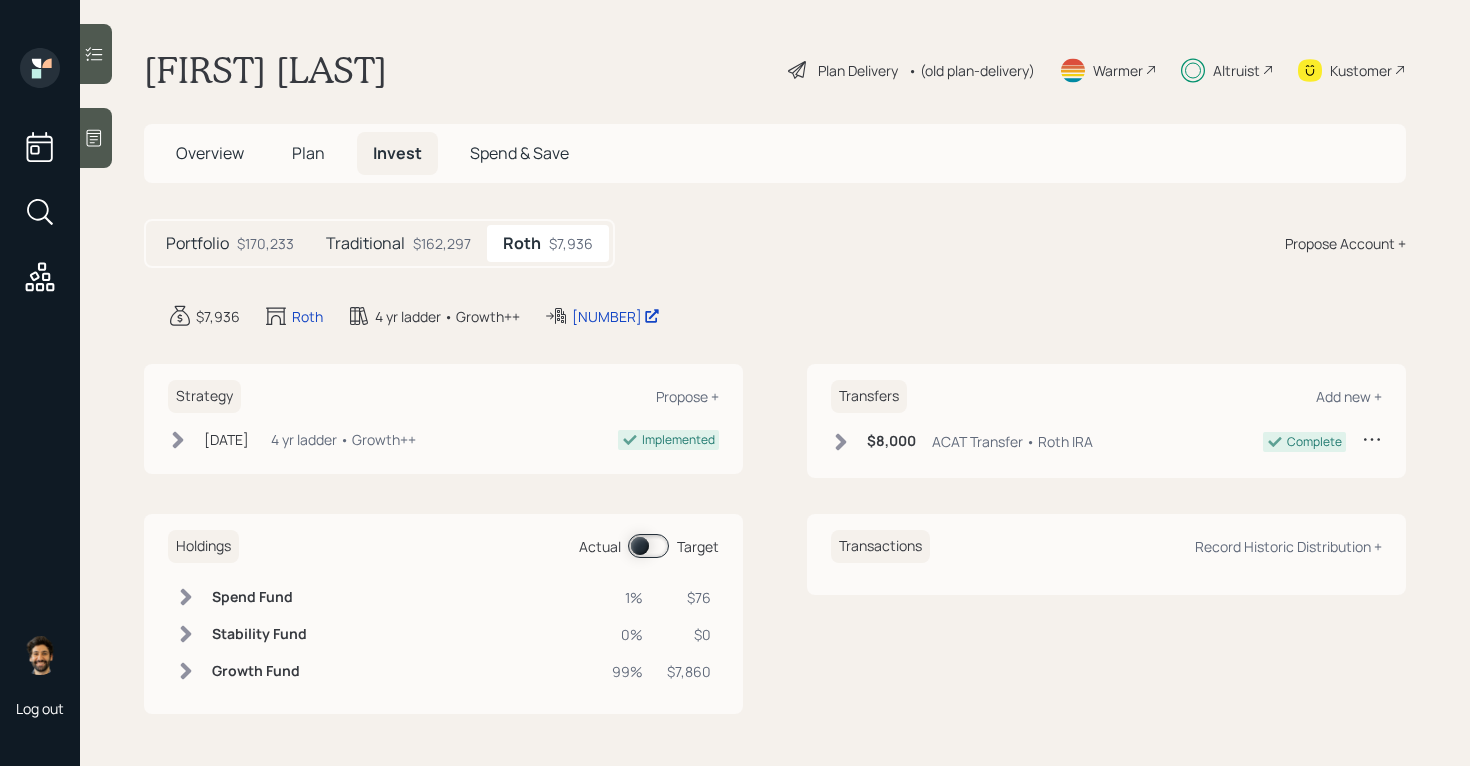 click on "$162,297" at bounding box center [442, 243] 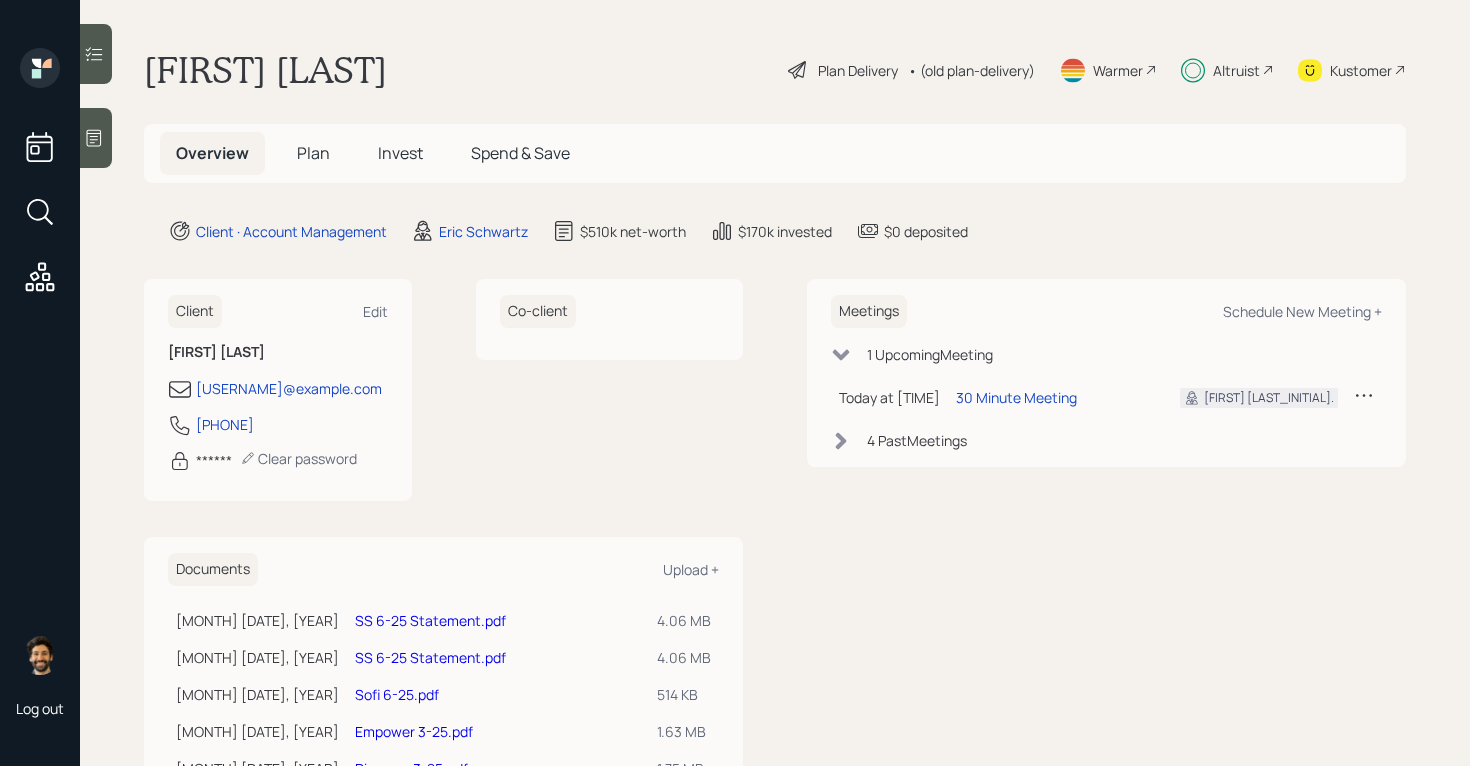 scroll, scrollTop: 0, scrollLeft: 0, axis: both 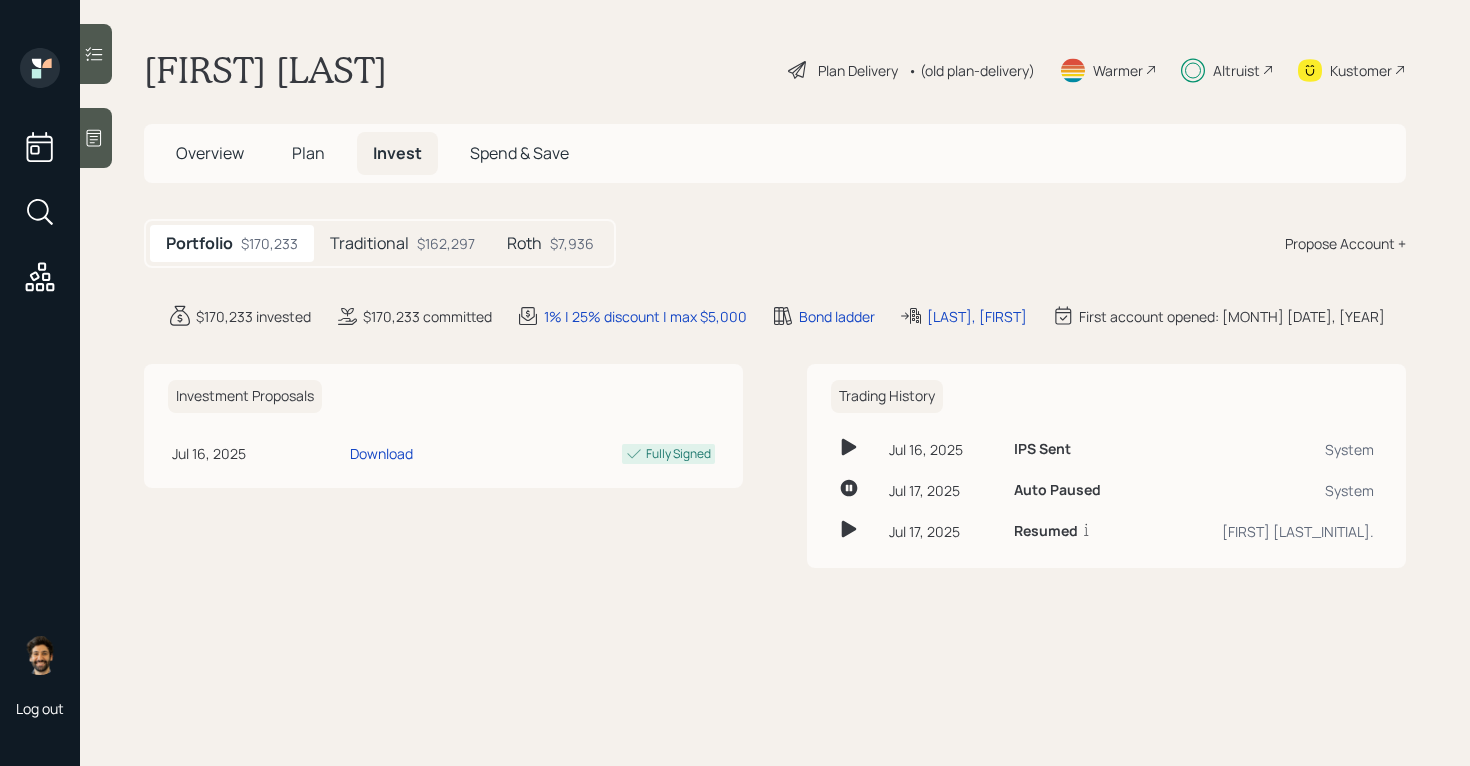 click on "Plan" at bounding box center (308, 153) 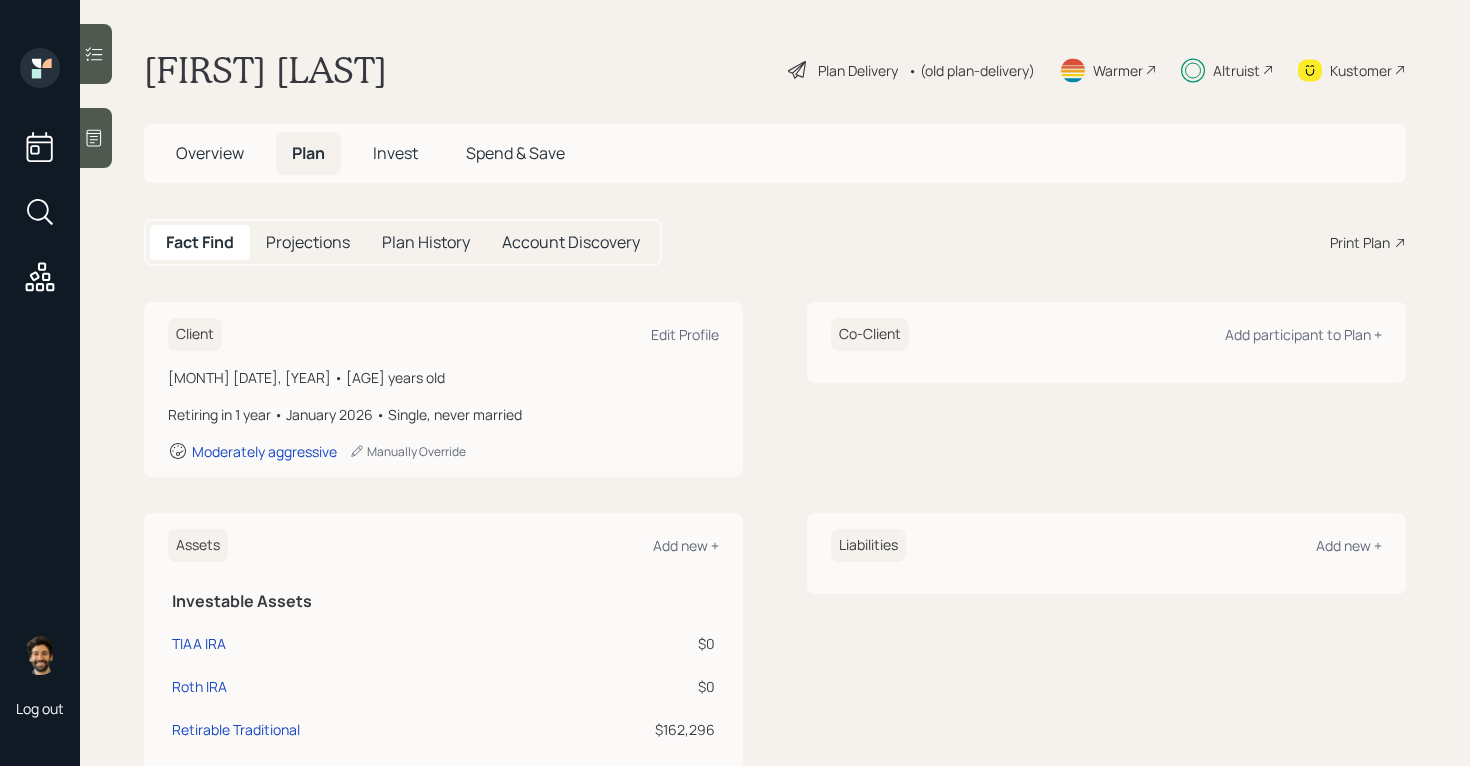 click on "Overview" at bounding box center [210, 153] 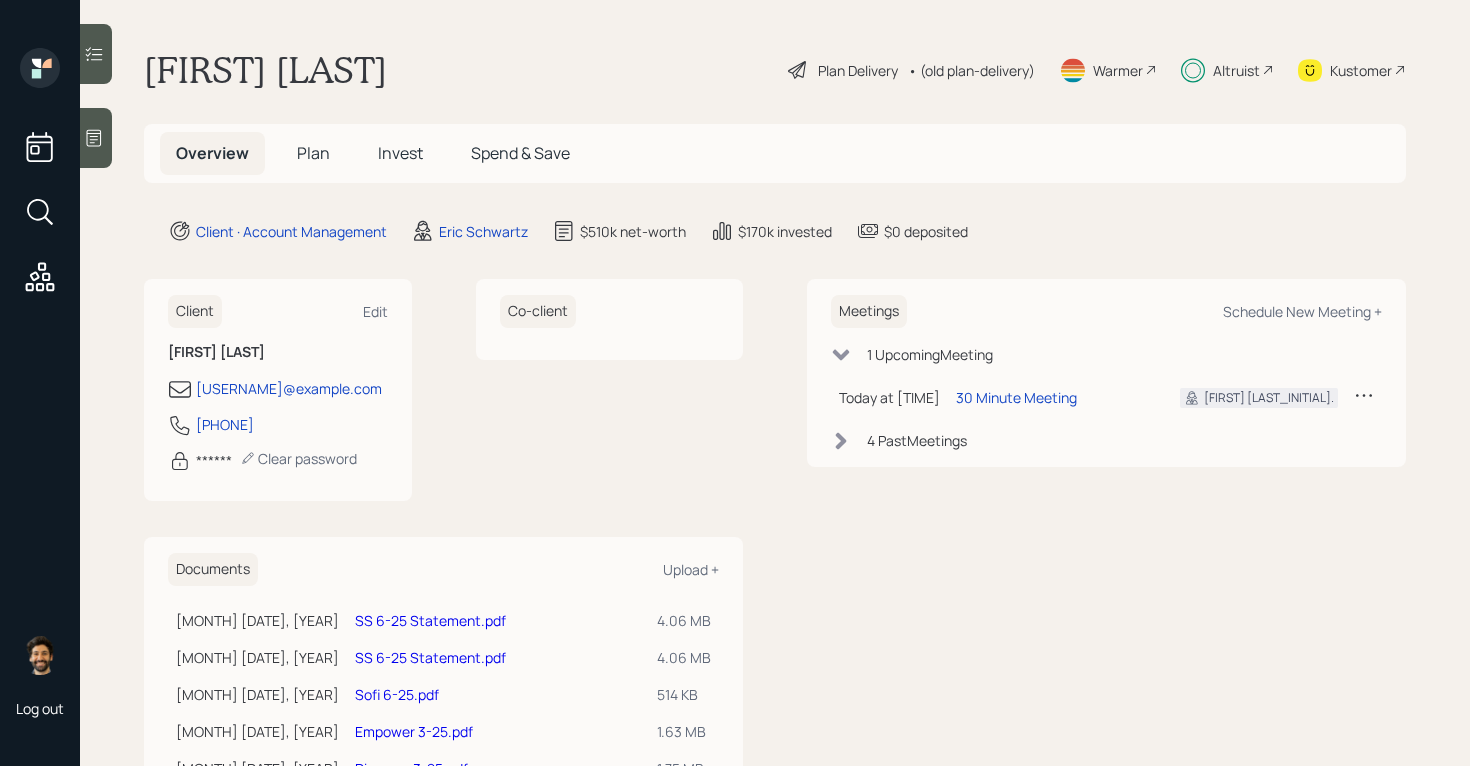 click on "Plan" at bounding box center (313, 153) 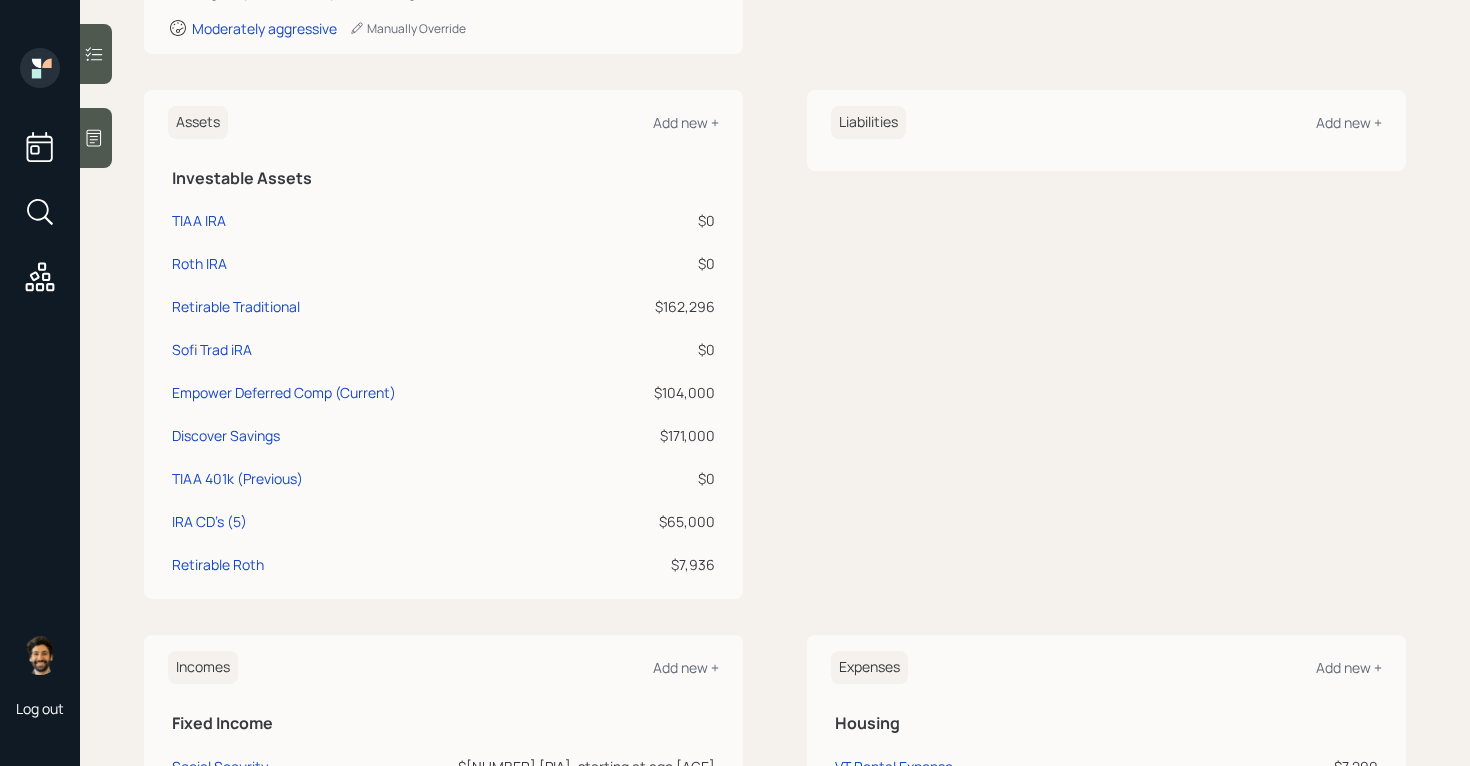 scroll, scrollTop: 0, scrollLeft: 0, axis: both 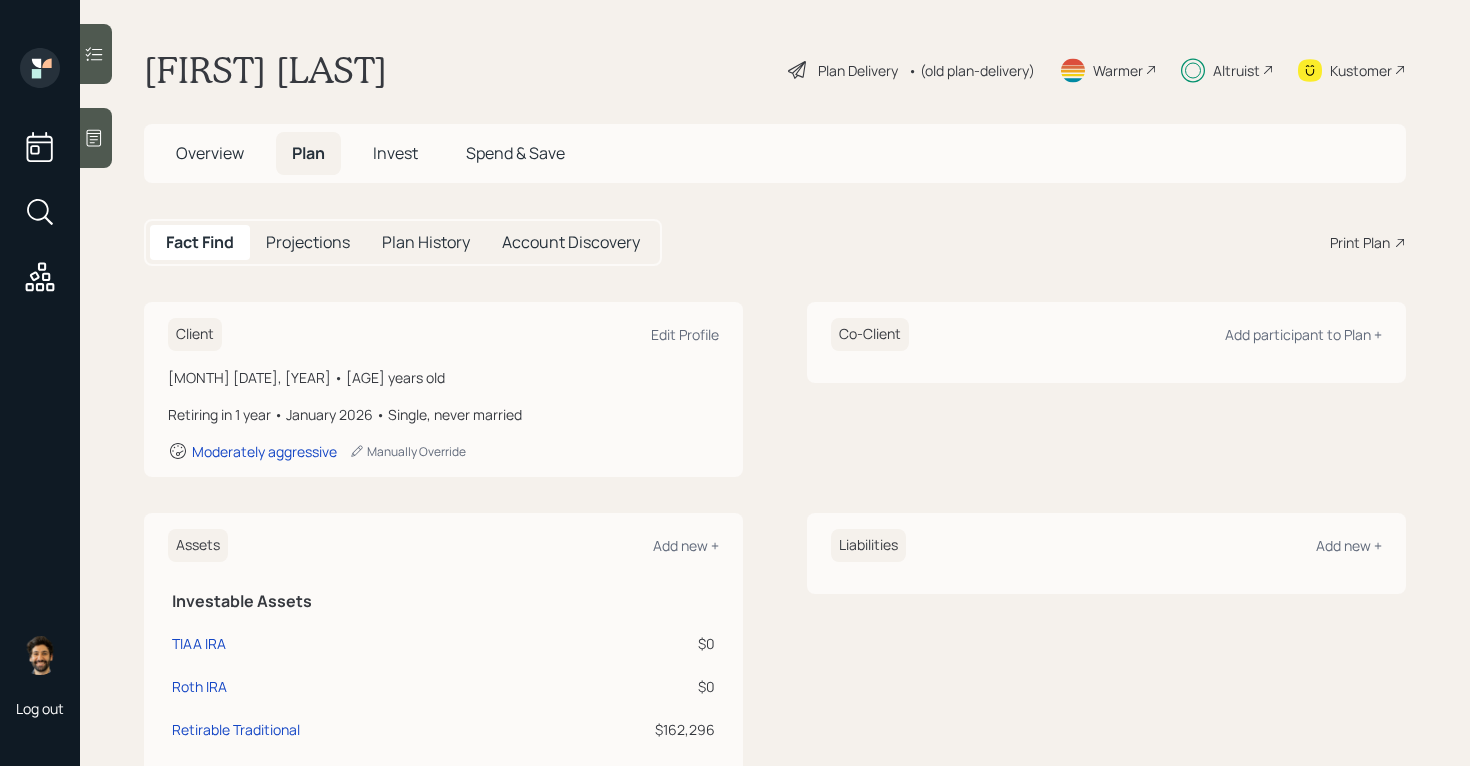 click on "• (old plan-delivery)" at bounding box center (971, 70) 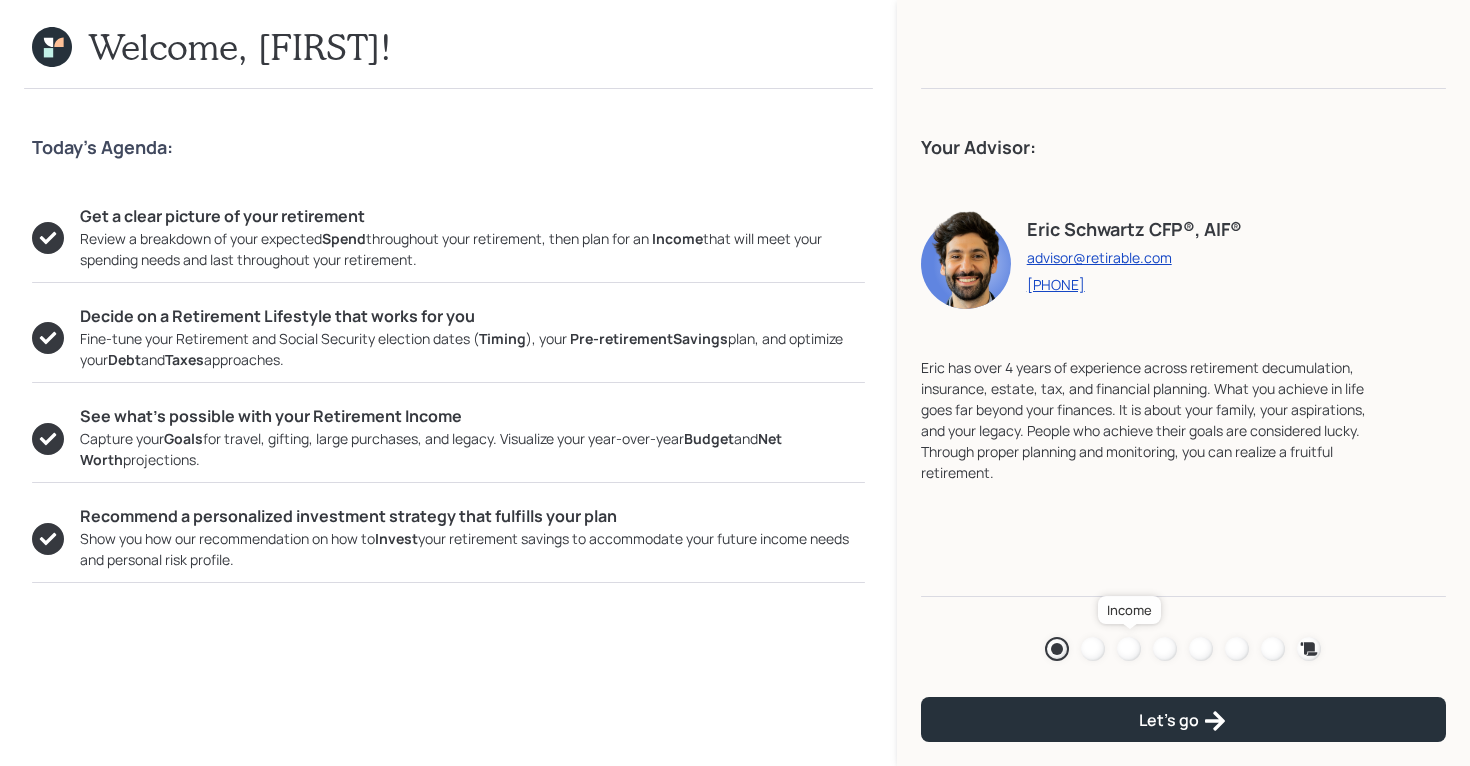 click at bounding box center [1129, 649] 